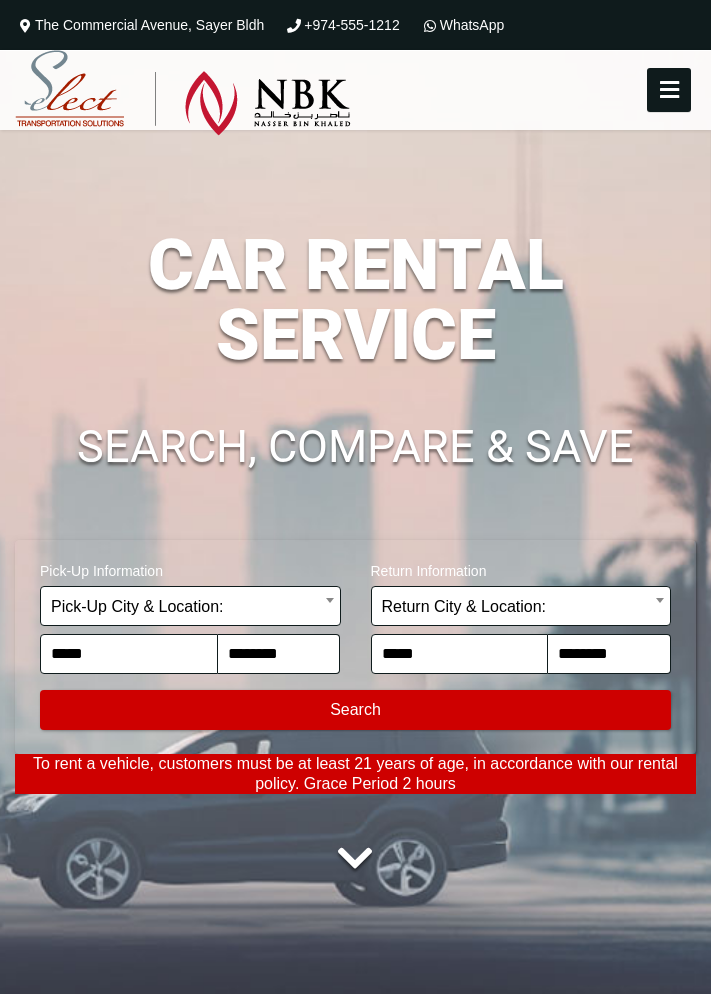 scroll, scrollTop: 0, scrollLeft: 0, axis: both 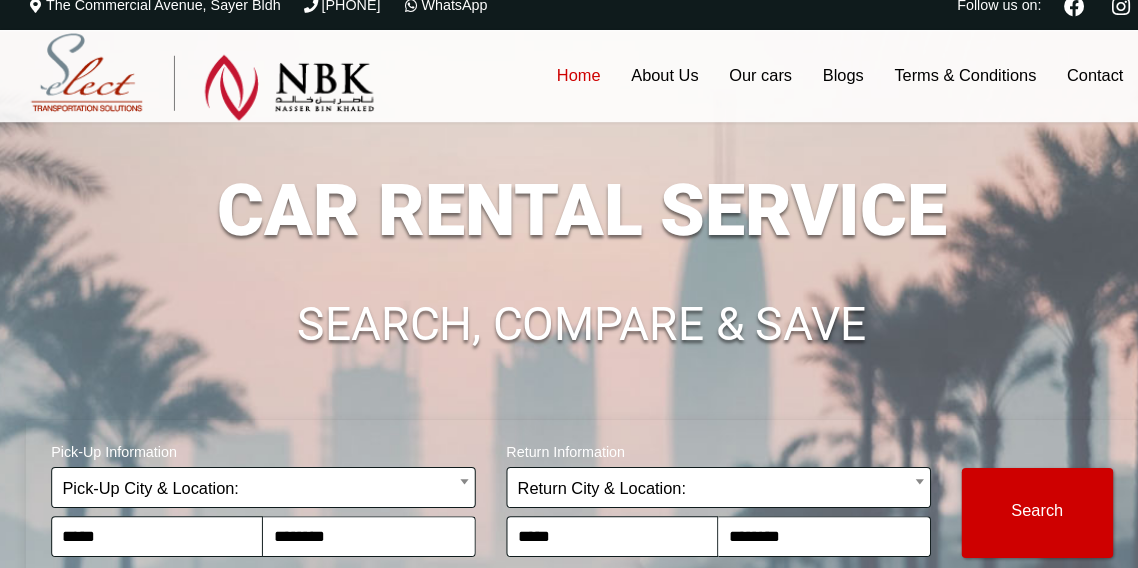 click on "SEARCH, COMPARE & SAVE" at bounding box center (569, 325) 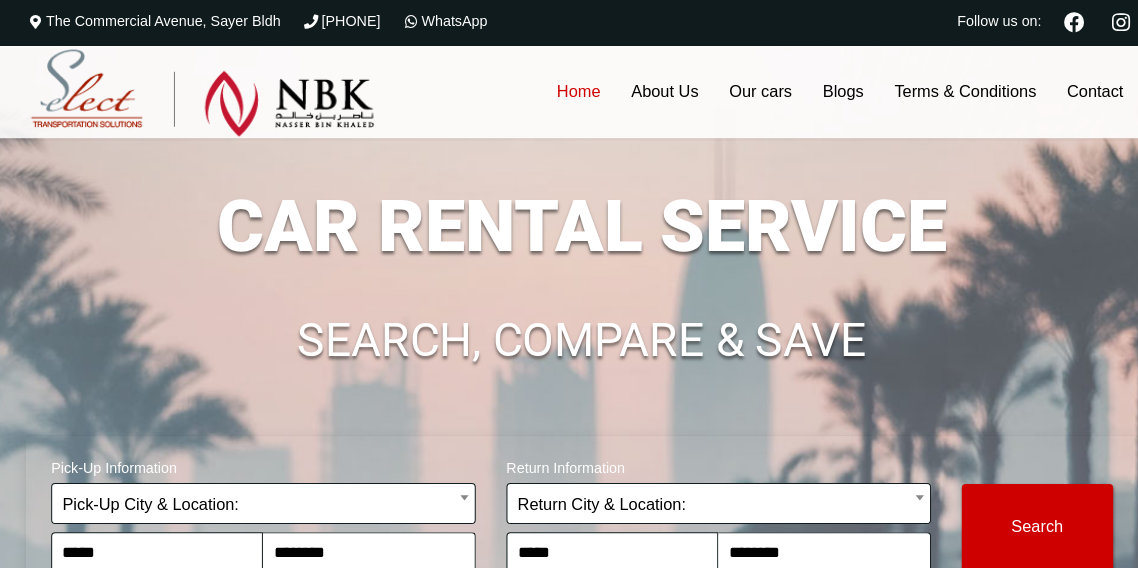 click on "**********" at bounding box center (569, 430) 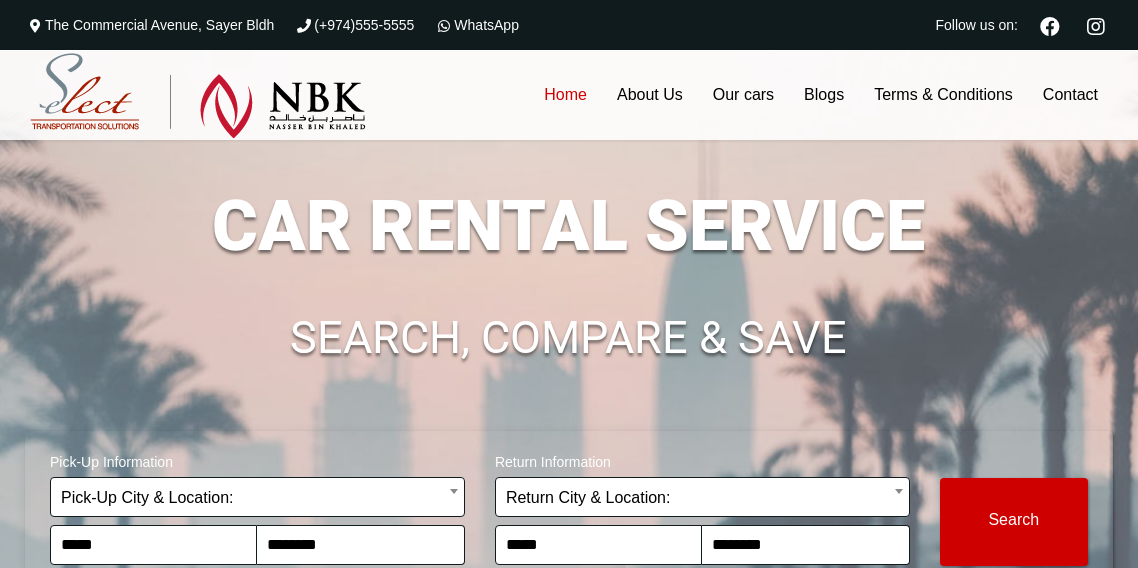 scroll, scrollTop: 0, scrollLeft: 0, axis: both 